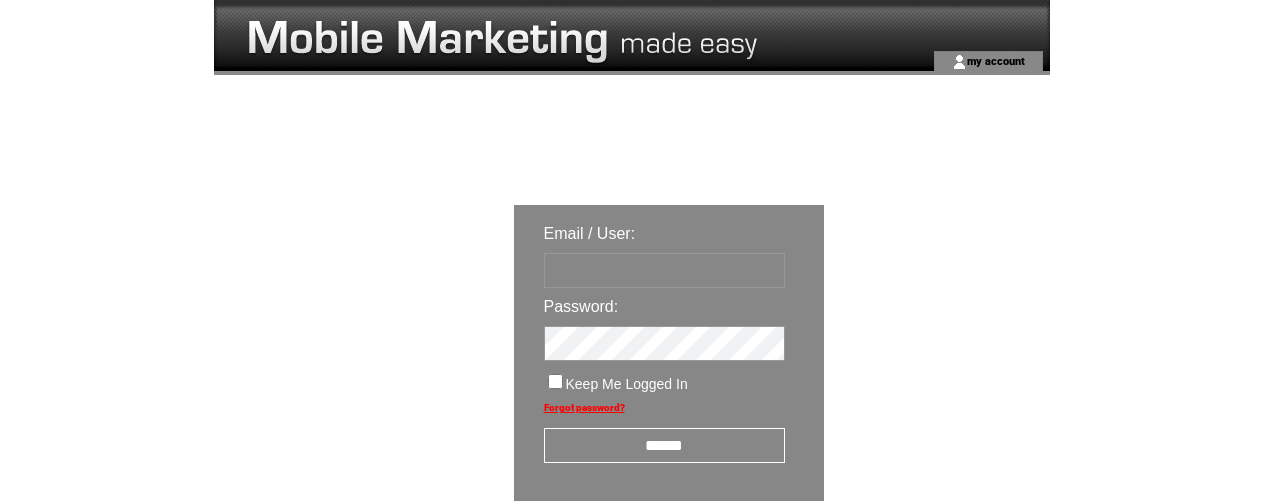 scroll, scrollTop: 0, scrollLeft: 0, axis: both 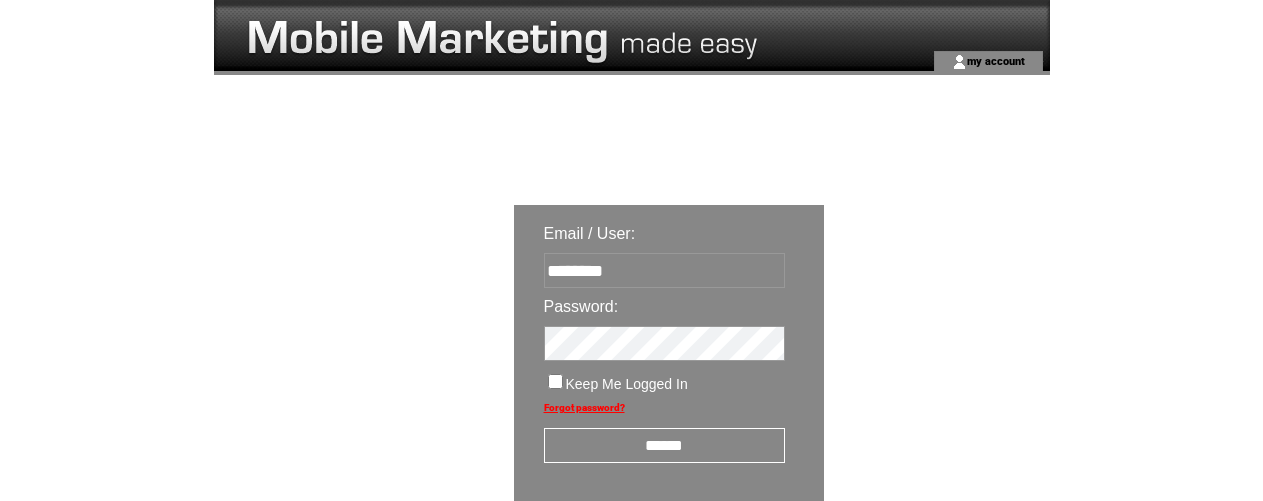 click on "******" at bounding box center [664, 445] 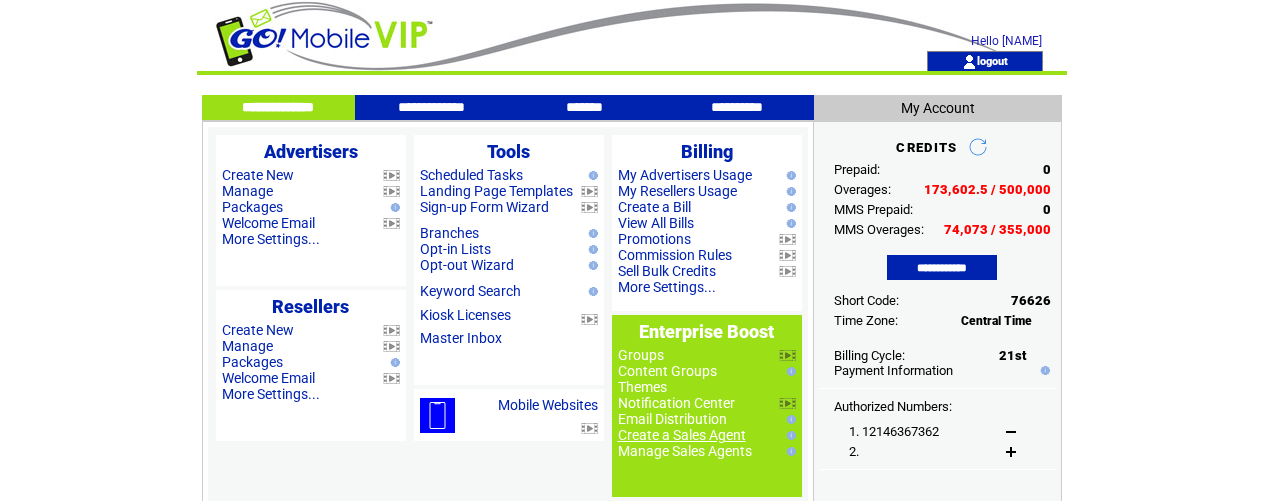scroll, scrollTop: 0, scrollLeft: 0, axis: both 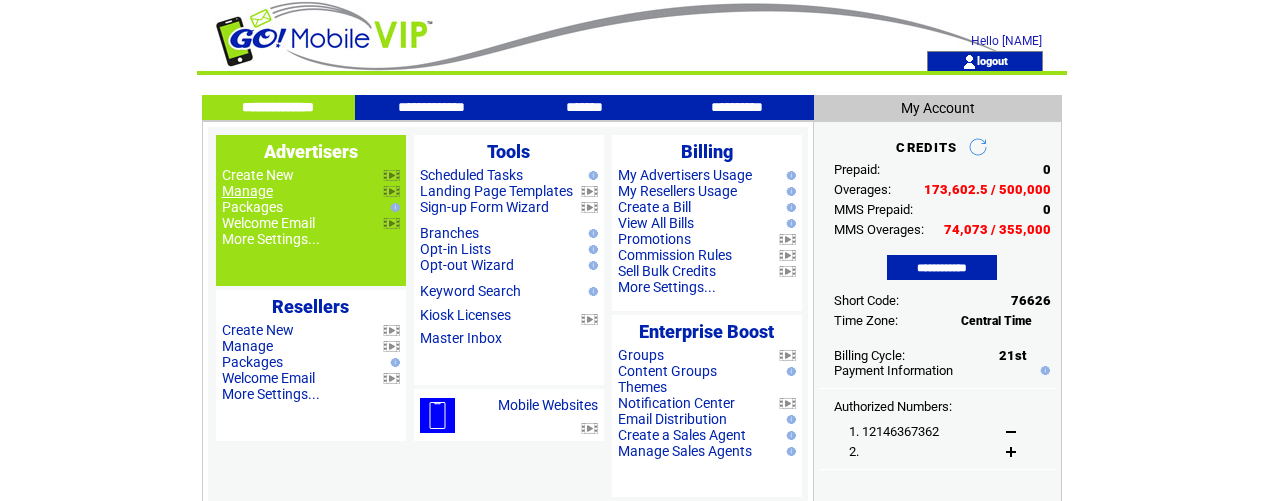 click on "Manage" at bounding box center [247, 191] 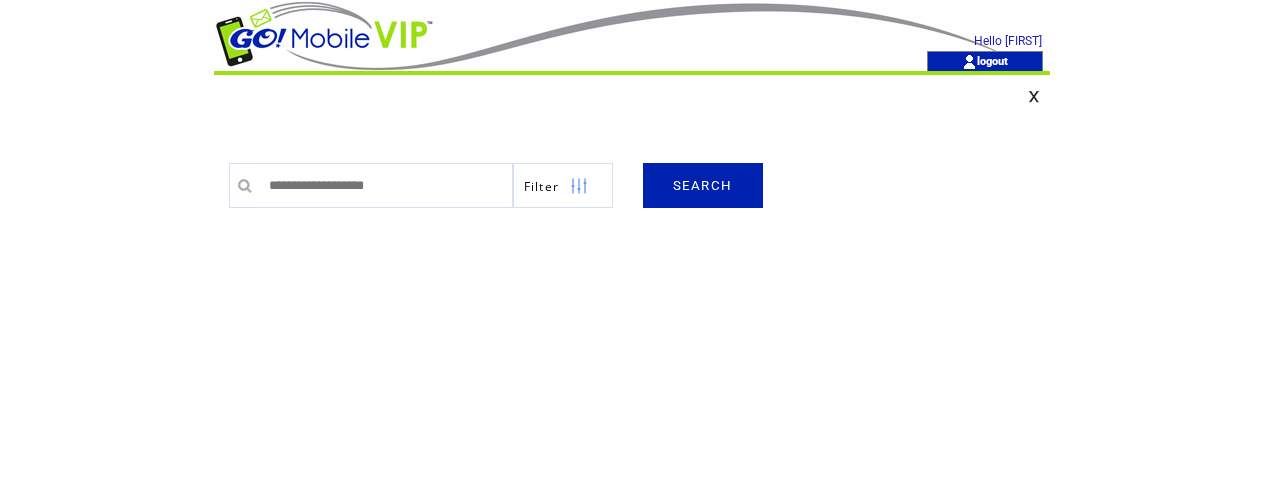 scroll, scrollTop: 0, scrollLeft: 0, axis: both 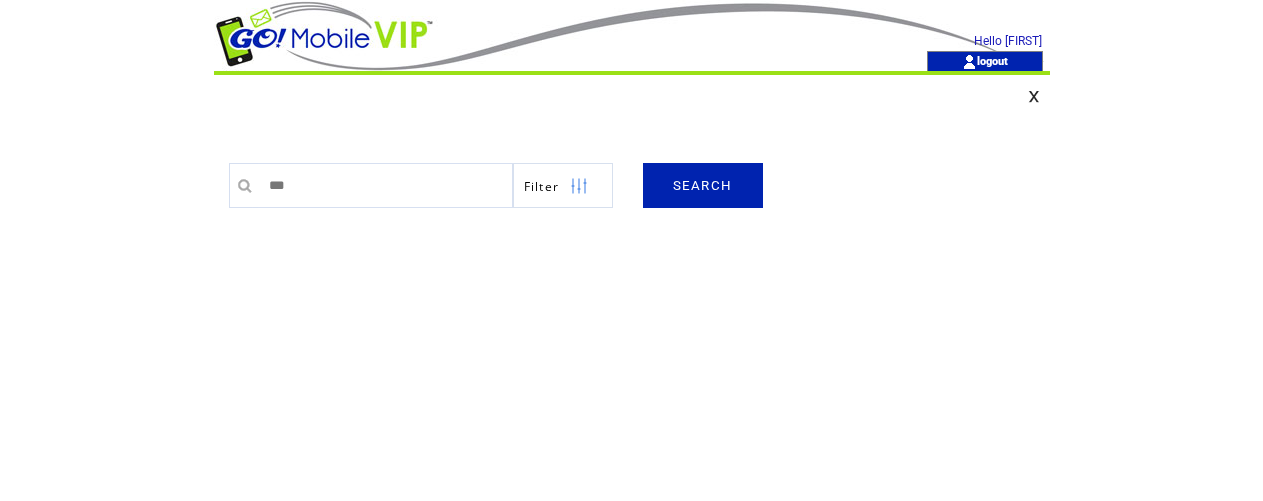type on "******" 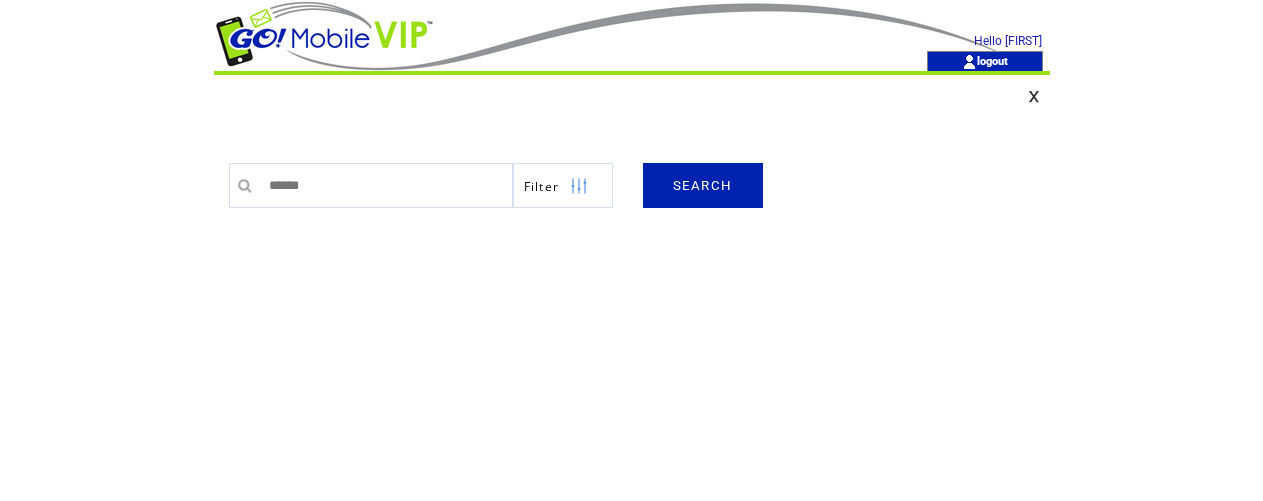 click on "SEARCH" at bounding box center [703, 185] 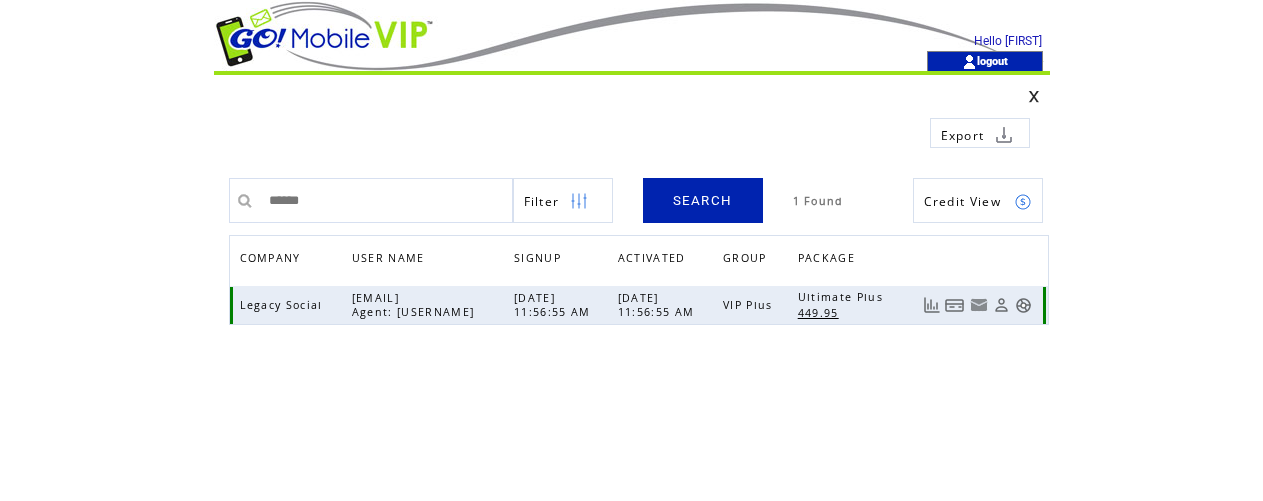 scroll, scrollTop: 0, scrollLeft: 0, axis: both 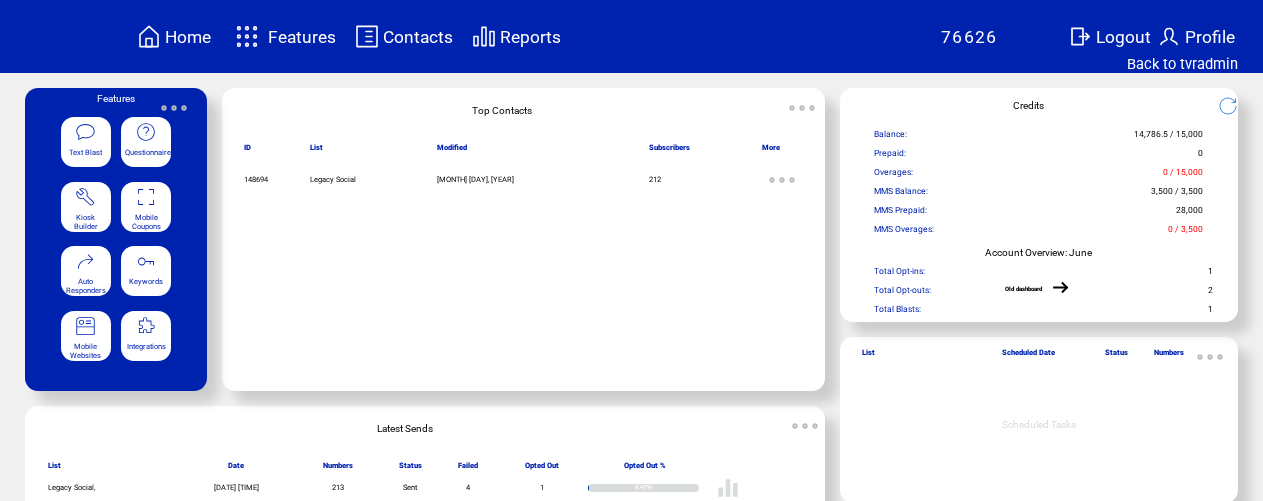 click at bounding box center [85, 132] 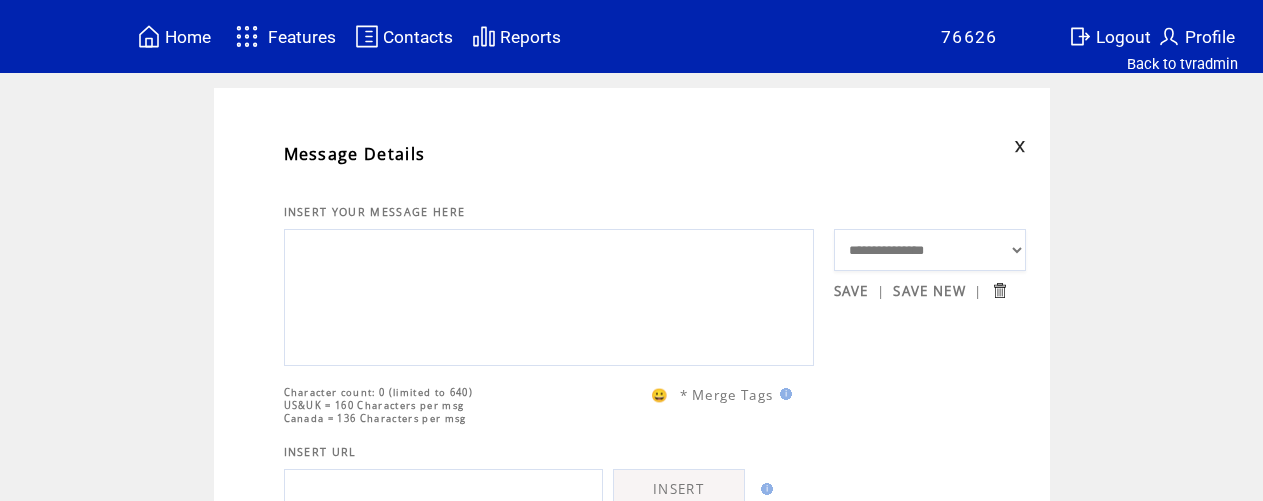 scroll, scrollTop: 0, scrollLeft: 0, axis: both 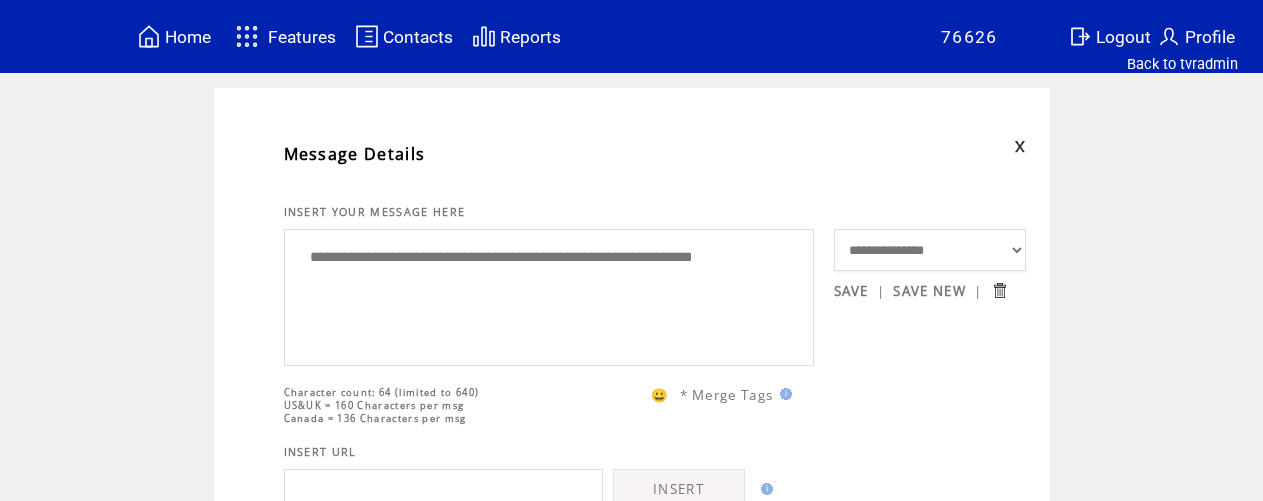 drag, startPoint x: 313, startPoint y: 262, endPoint x: 313, endPoint y: 283, distance: 21 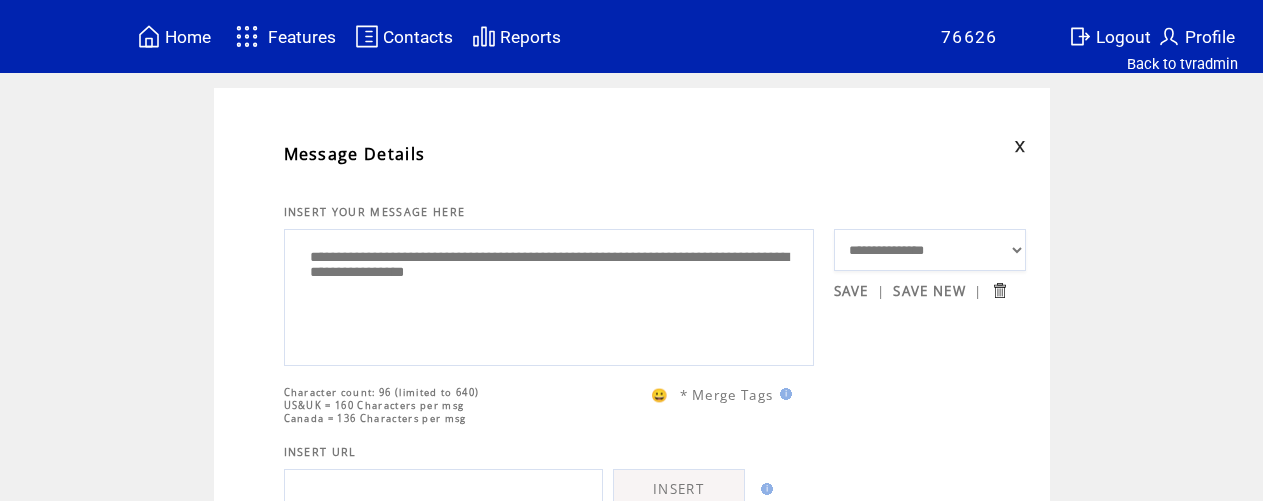 drag, startPoint x: 678, startPoint y: 261, endPoint x: 560, endPoint y: 259, distance: 118.016945 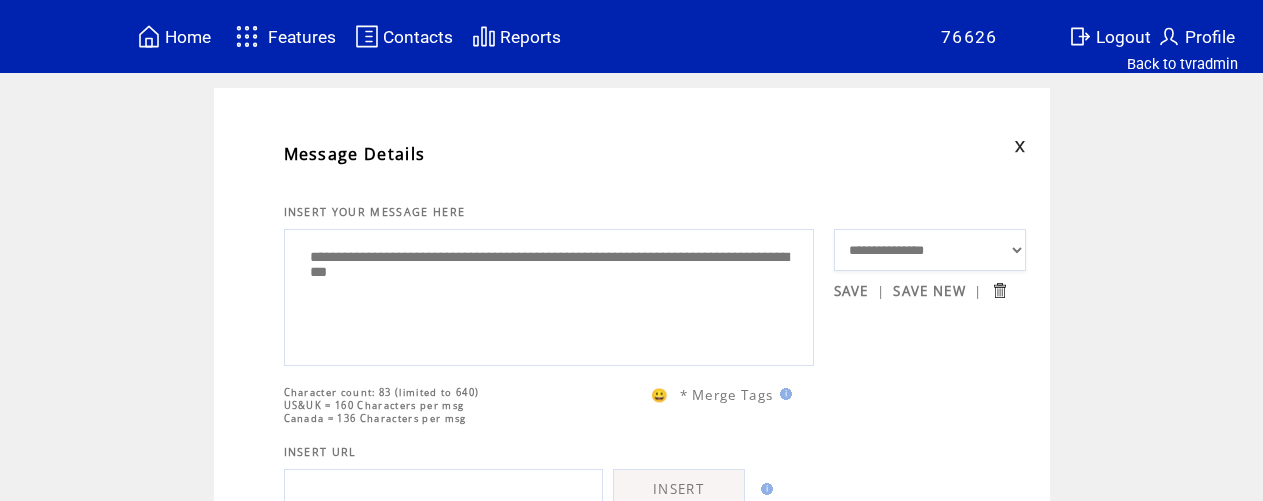 click on "**********" at bounding box center (549, 295) 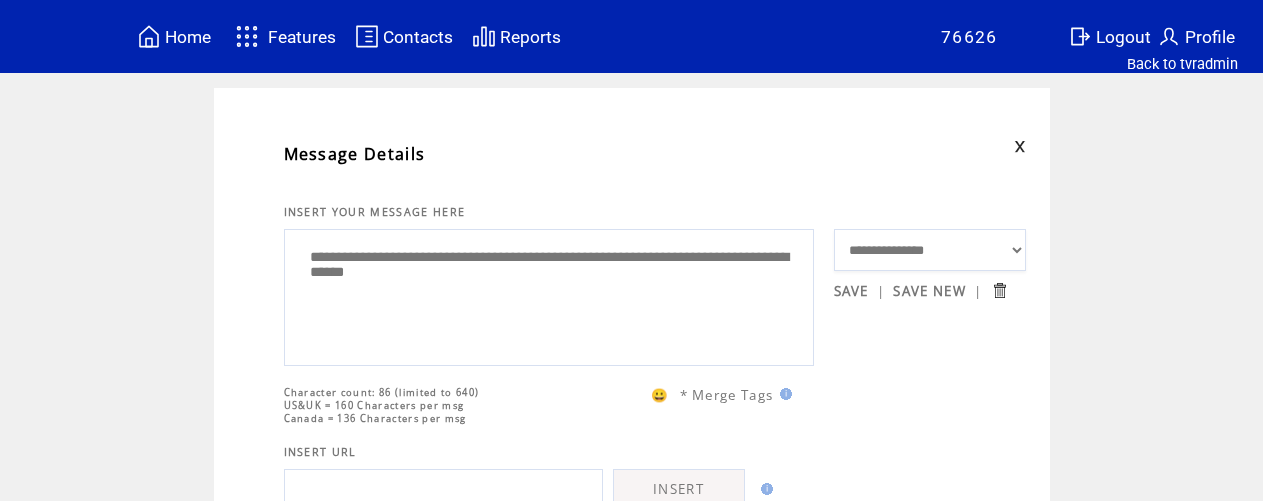 click on "**********" at bounding box center (549, 295) 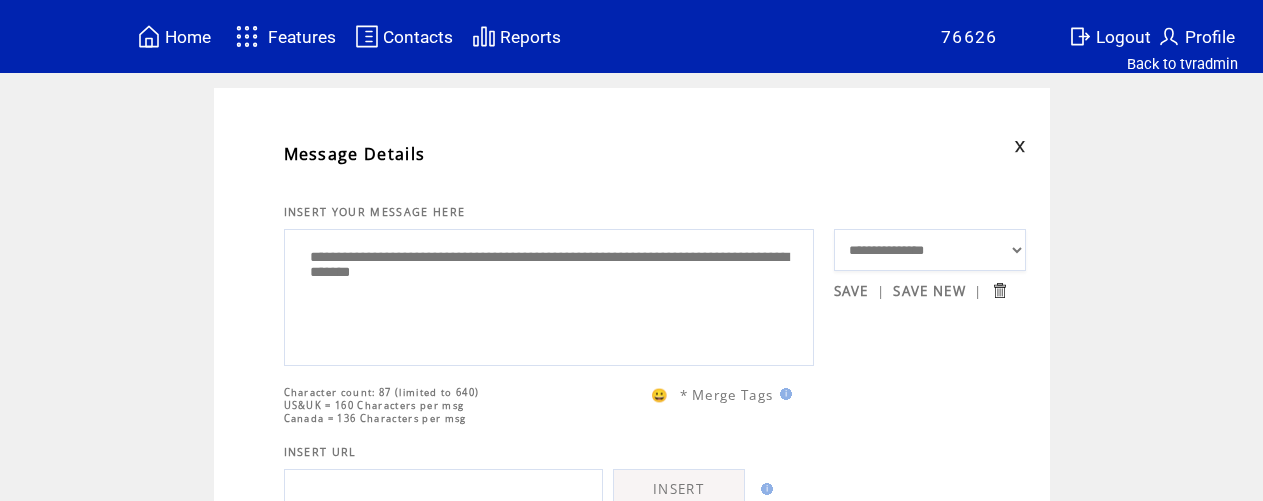 click on "**********" at bounding box center [549, 295] 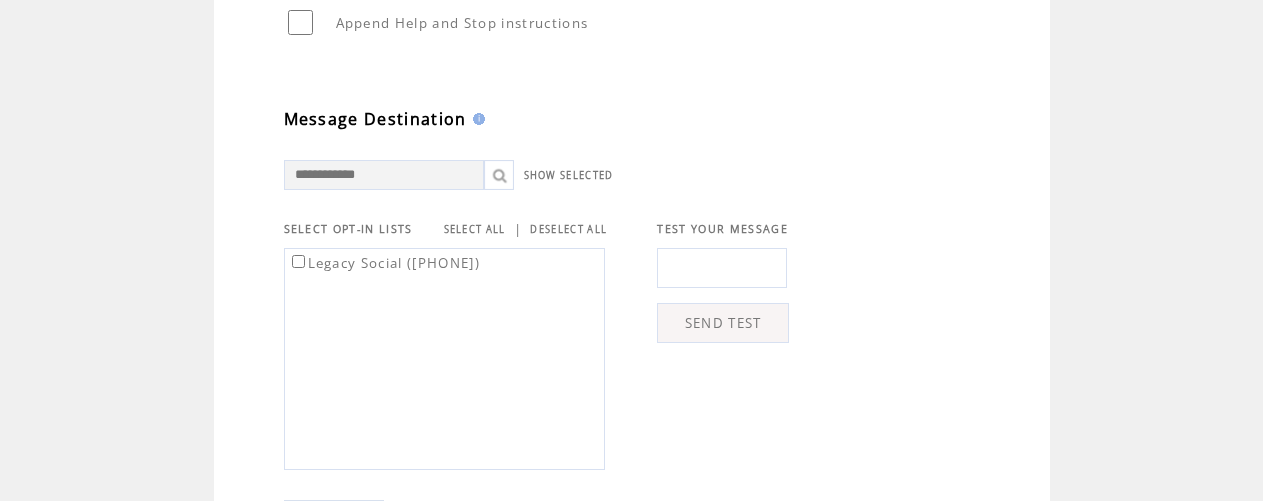 scroll, scrollTop: 538, scrollLeft: 0, axis: vertical 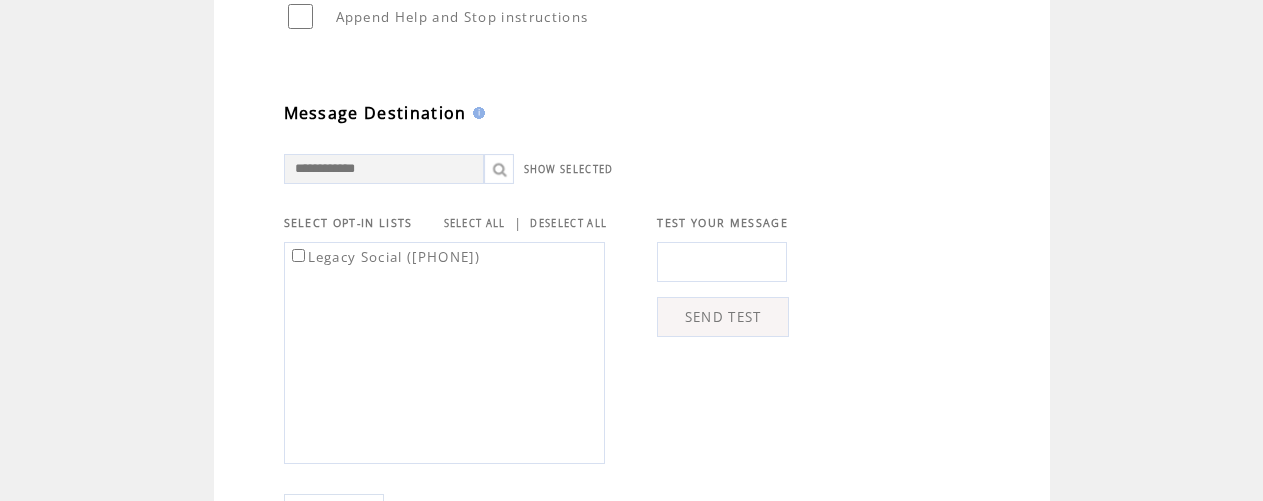 type on "**********" 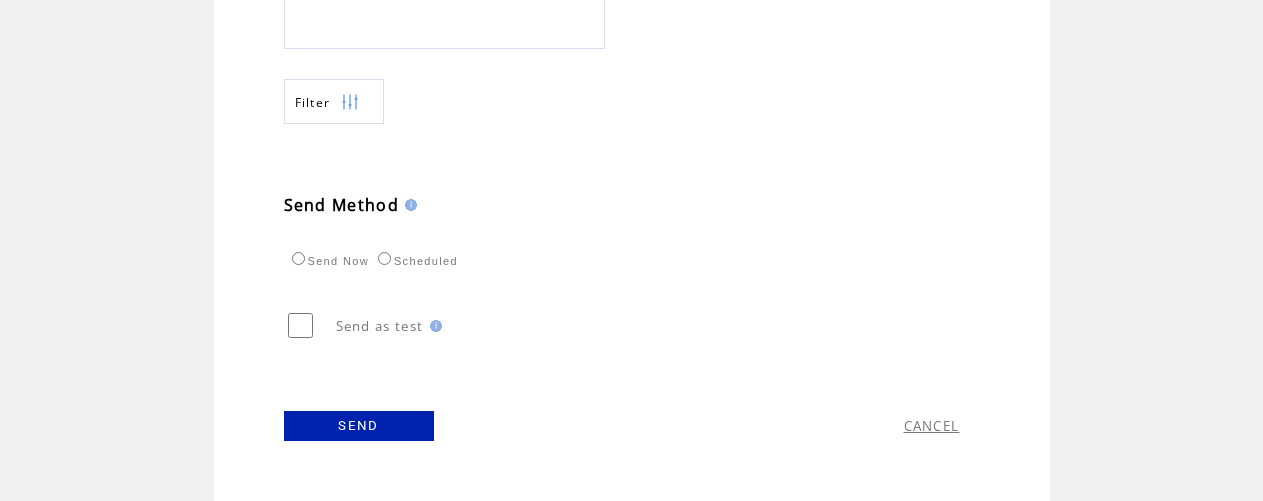 scroll, scrollTop: 958, scrollLeft: 0, axis: vertical 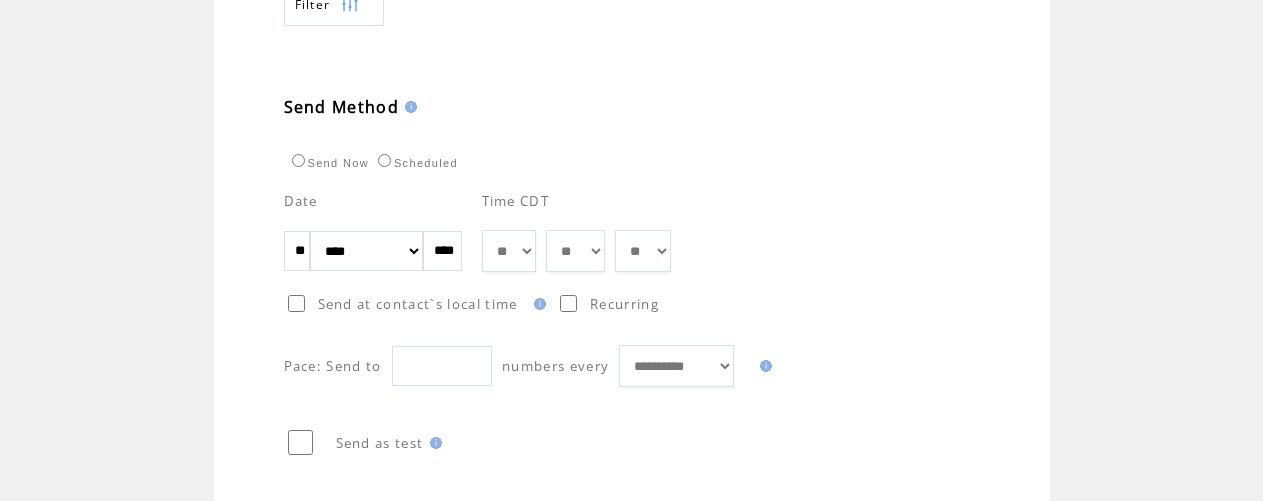 click on "** 	 ** 	 ** 	 ** 	 ** 	 ** 	 ** 	 ** 	 ** 	 ** 	 ** 	 ** 	 **" at bounding box center (509, 251) 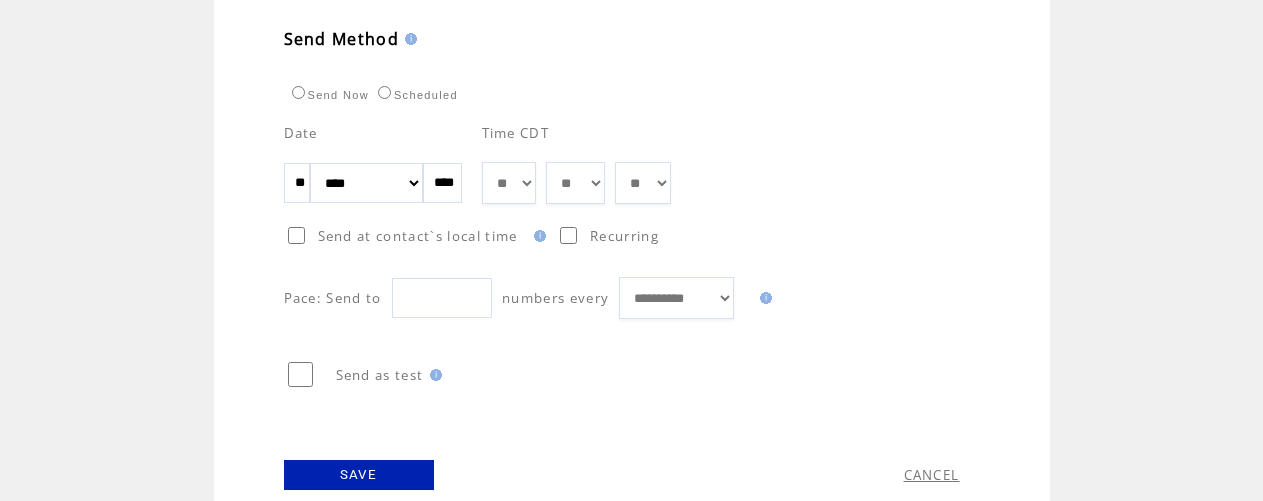 scroll, scrollTop: 1197, scrollLeft: 0, axis: vertical 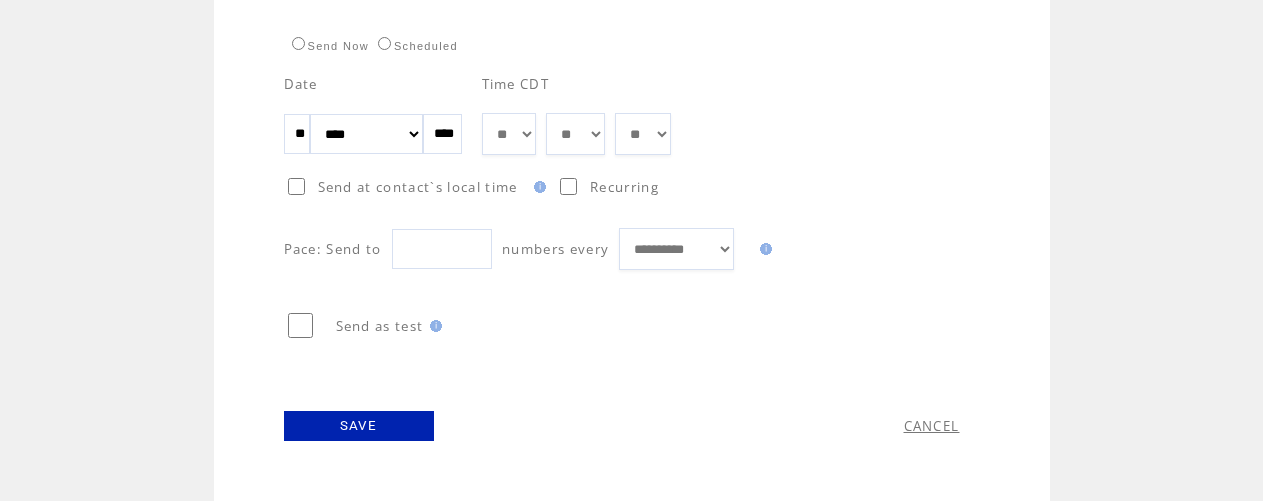 click on "SAVE" at bounding box center [359, 426] 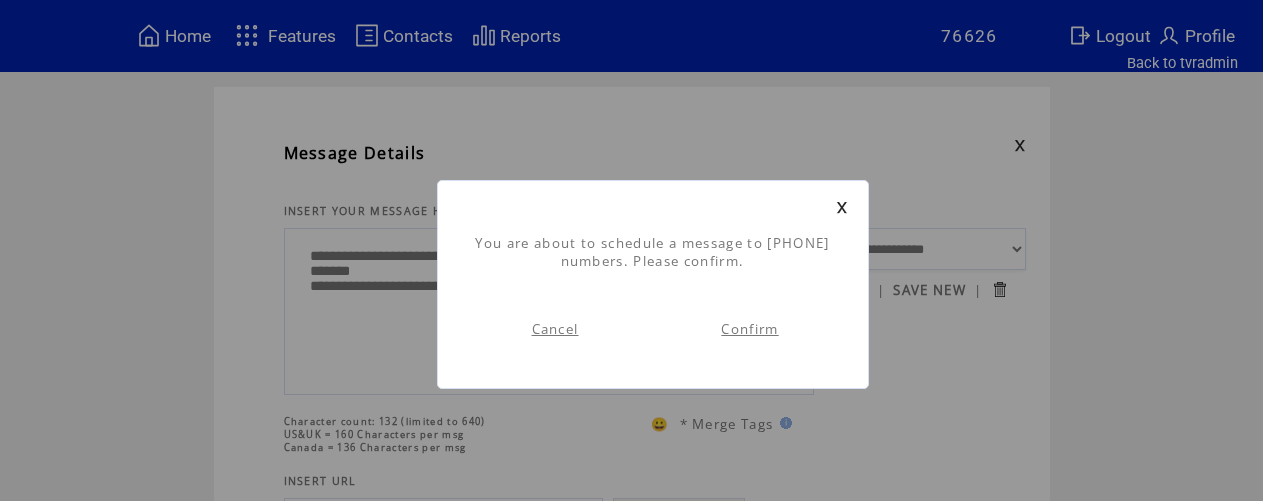 scroll, scrollTop: 1, scrollLeft: 0, axis: vertical 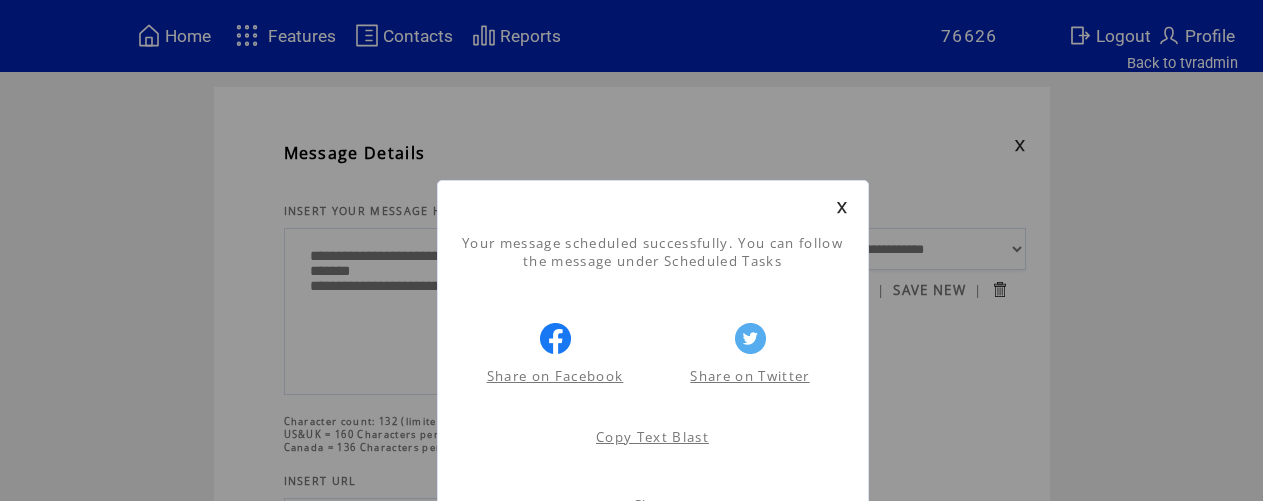 click at bounding box center [842, 207] 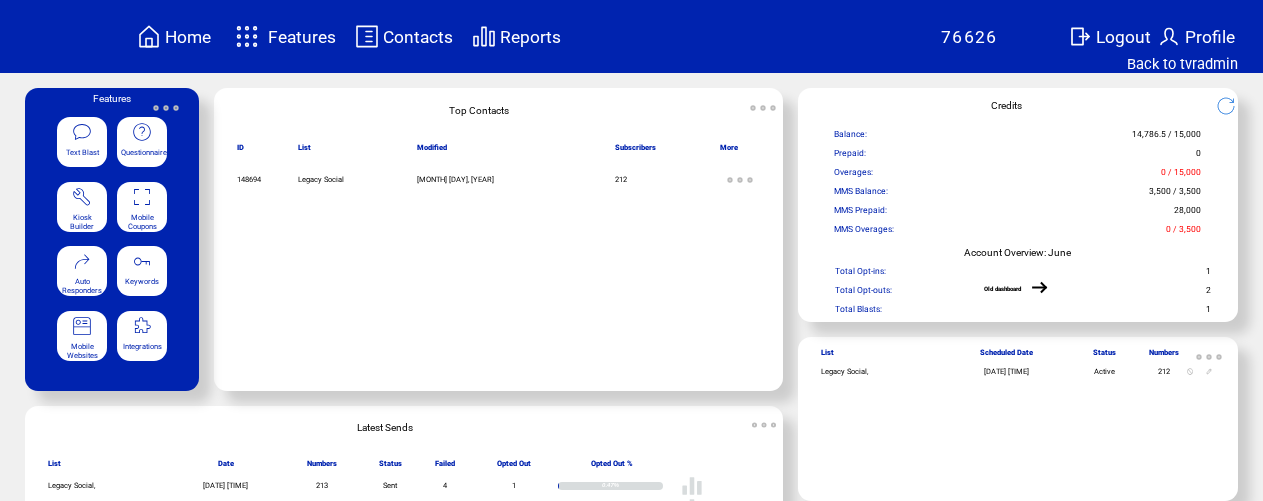 scroll, scrollTop: 0, scrollLeft: 0, axis: both 